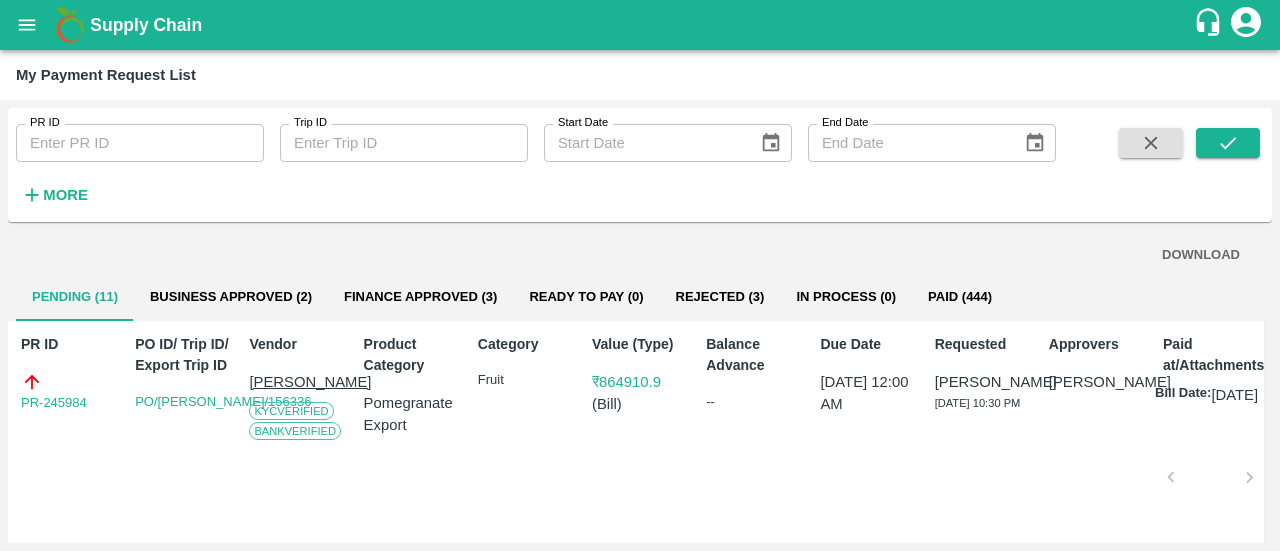 scroll, scrollTop: 0, scrollLeft: 0, axis: both 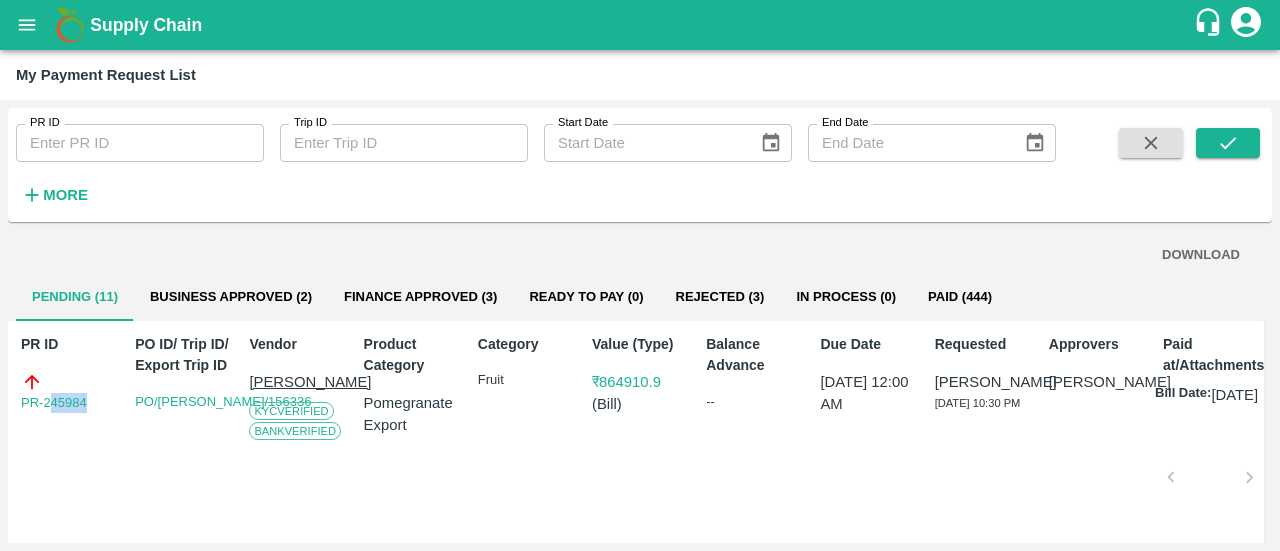 drag, startPoint x: 94, startPoint y: 399, endPoint x: 7, endPoint y: 409, distance: 87.57283 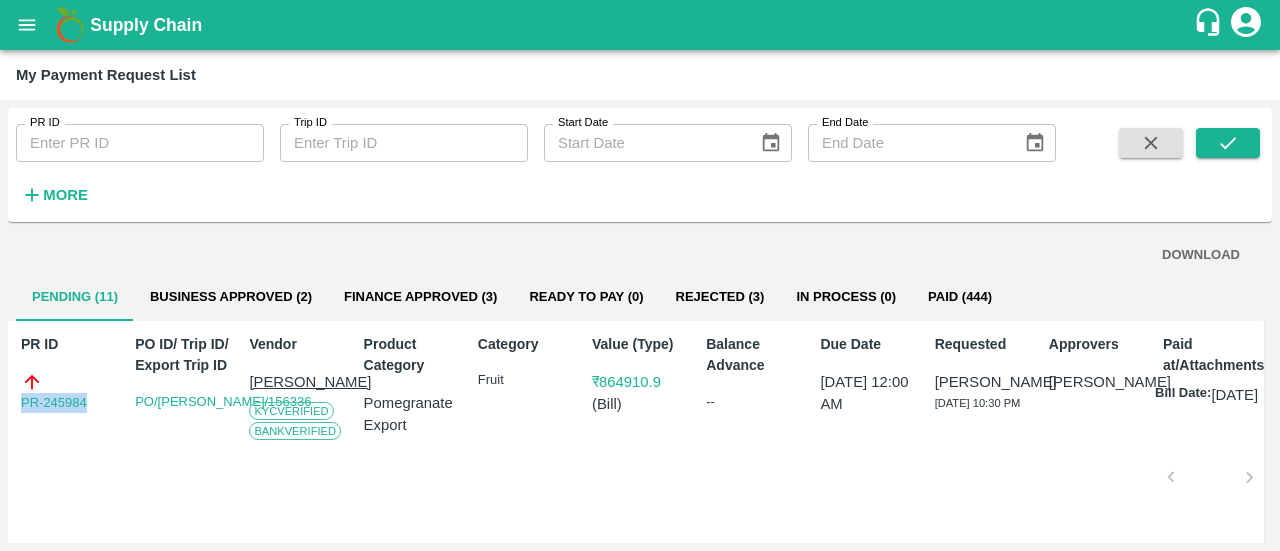 click on "PR ID PR ID Trip ID Trip ID Start Date Start Date End Date End Date More DOWNLOAD Pending (11) Business Approved (2) Finance Approved (3) Ready To Pay (0) Rejected (3) In Process (0) Paid (444) PR ID PR-245984 PO ID/ Trip ID/ Export Trip ID PO/D DINESH/156336 Vendor Dinesh jagdale KYC  Verified Bank  Verified Product Category Pomegranate Export Category Fruit Value (Type) ₹  864910.9 ( Bill ) Balance Advance -- Due Date 29 Jul 2025, 12:00 AM Requested Amrut Jadhav 29 Jul 2025, 10:30 PM Approvers Ayush Khandal Paid at/Attachments Bill Date: 03 May 2025 Bill-TRIU8186764 Comments   PO closure of container TRIU8186764 PR-245981 PO/D DINESH/155574 Dinesh jagdale KYC  Verified Bank  Verified Pomegranate Export Fruit ₹  1232449.88 ( Bill ) -- 29 Jul 2025, 12:00 AM Amrut Jadhav 29 Jul 2025, 10:25 PM Ayush Khandal Bill Date: 28 Apr 2025 Bill-TCLU1224298 Comments   PO closure of container TCLU1224298 PR-245979 PO/D DINESH/155837 Dinesh jagdale KYC  Verified Bank  Verified Pomegranate Export Fruit ₹  568115.42 ( )" at bounding box center [640, 325] 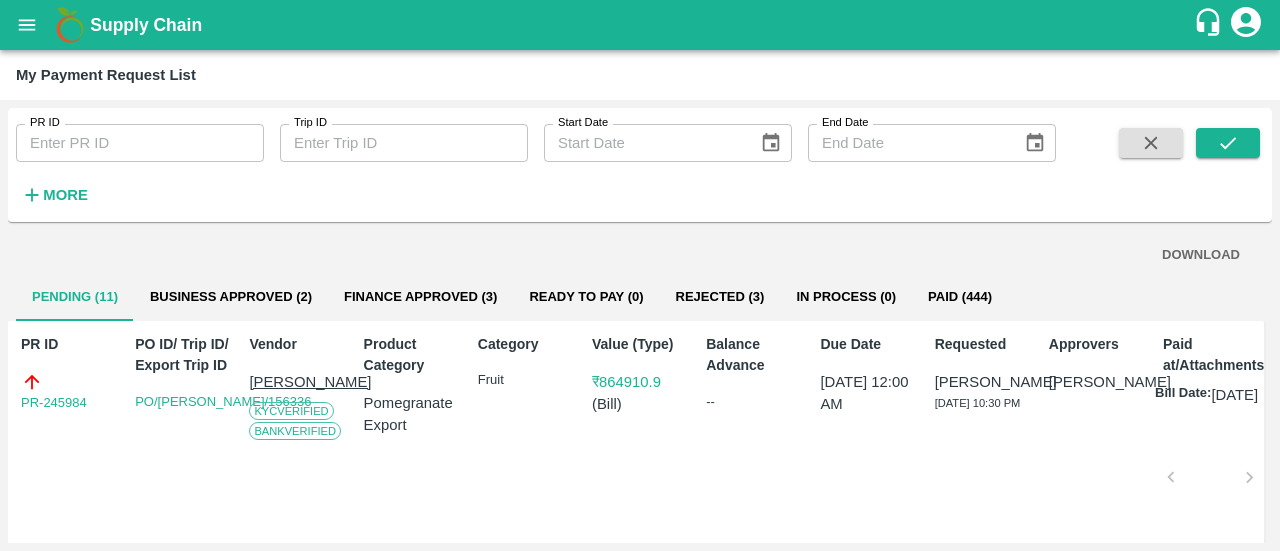 click on "PR-245984" at bounding box center [69, 392] 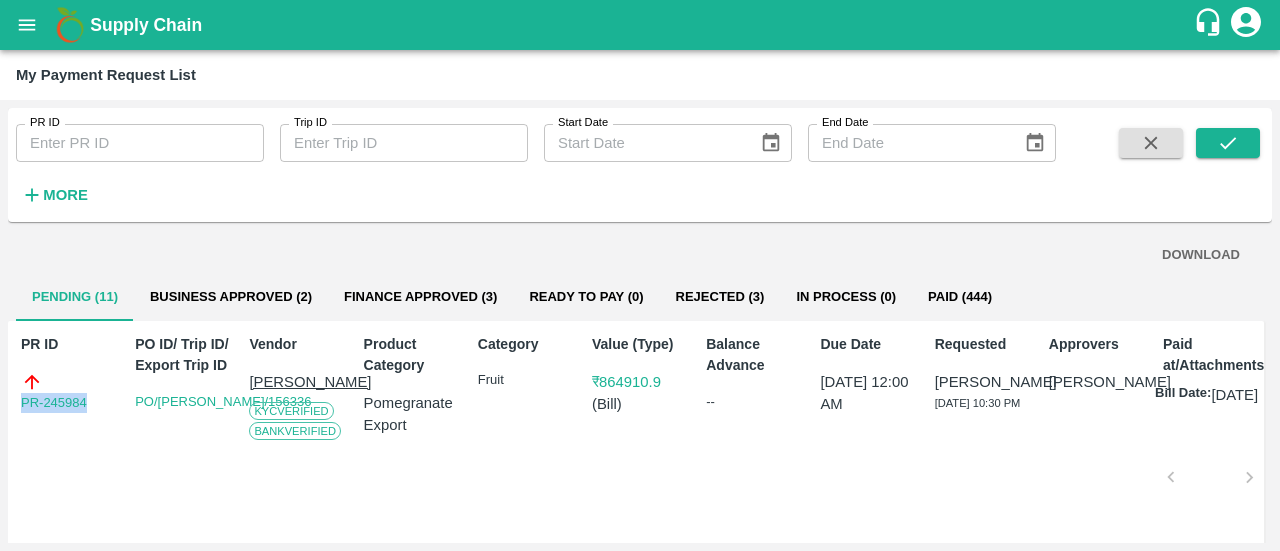 drag, startPoint x: 94, startPoint y: 402, endPoint x: 0, endPoint y: 420, distance: 95.707886 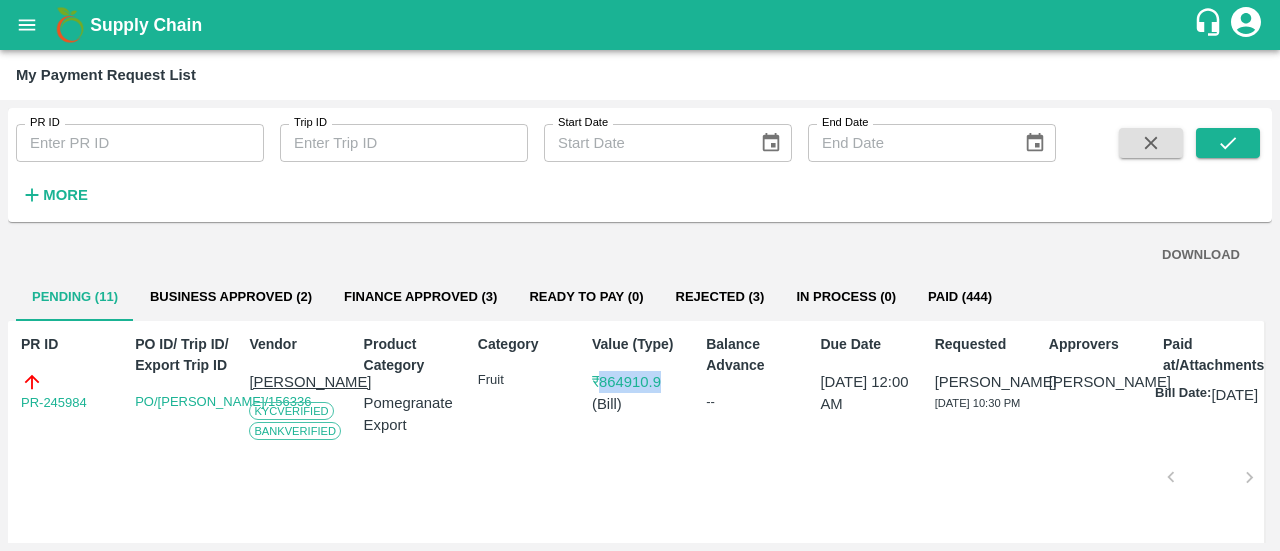 drag, startPoint x: 674, startPoint y: 379, endPoint x: 603, endPoint y: 389, distance: 71.70077 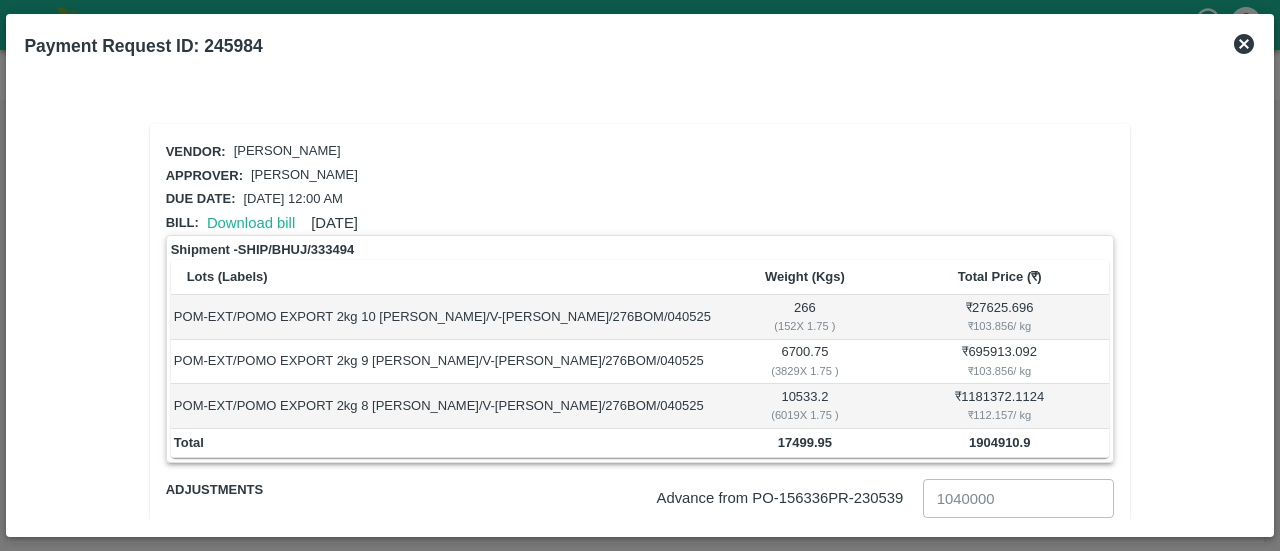 click 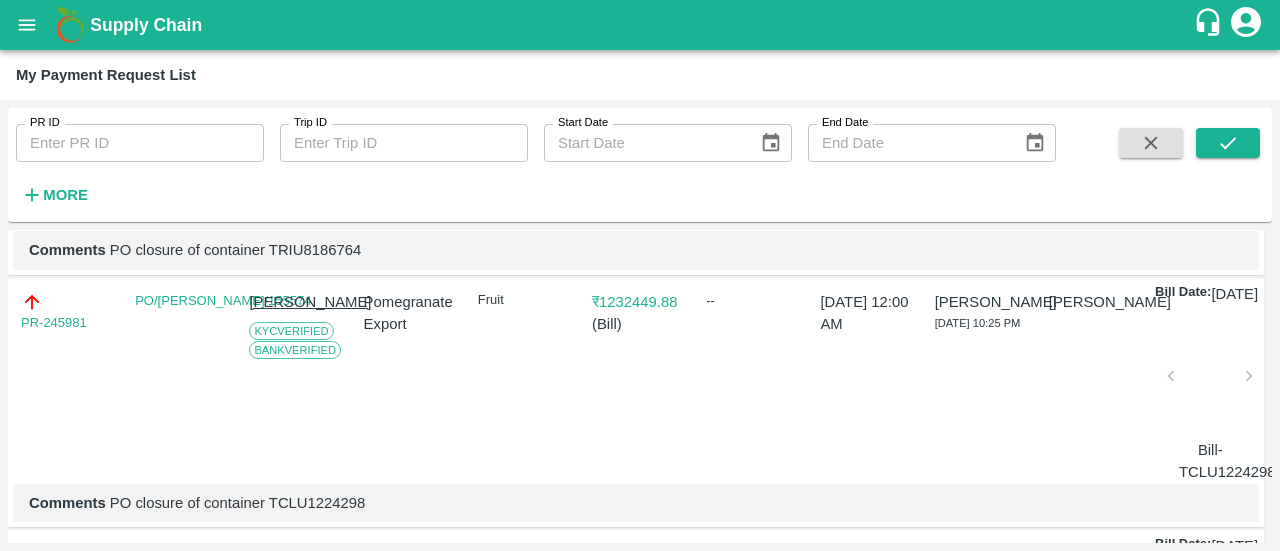 scroll, scrollTop: 361, scrollLeft: 0, axis: vertical 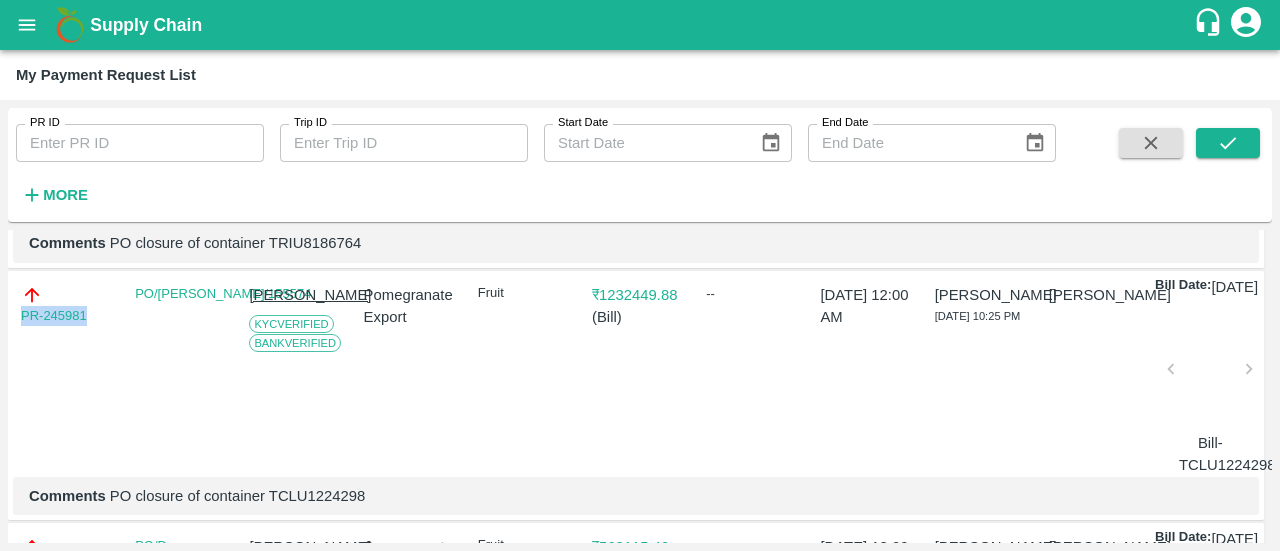 drag, startPoint x: 100, startPoint y: 323, endPoint x: 0, endPoint y: 323, distance: 100 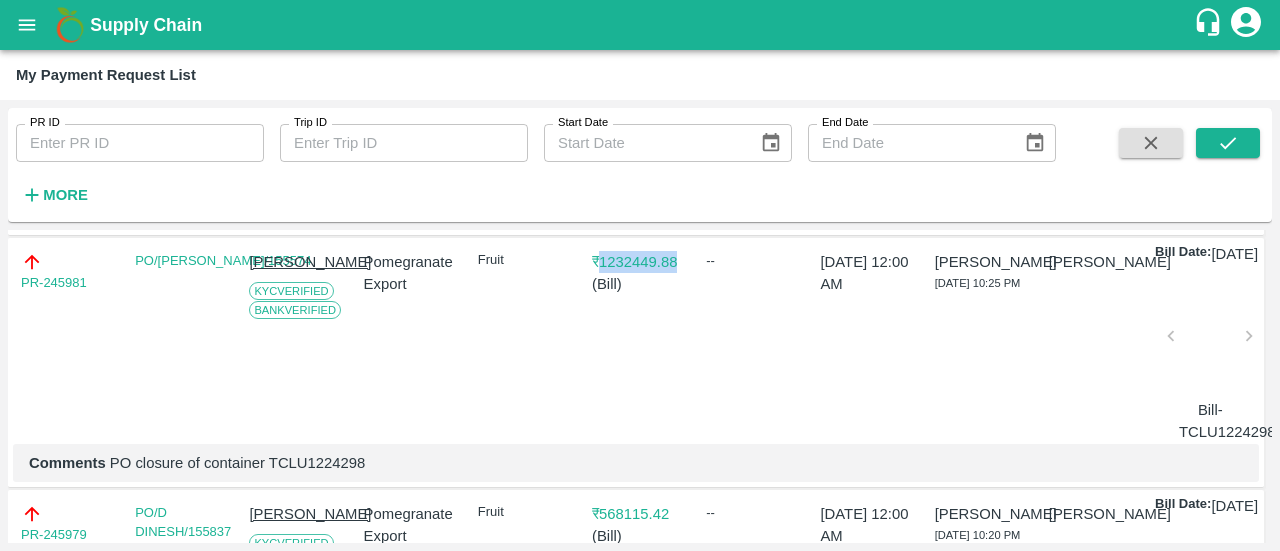 drag, startPoint x: 686, startPoint y: 281, endPoint x: 606, endPoint y: 282, distance: 80.00625 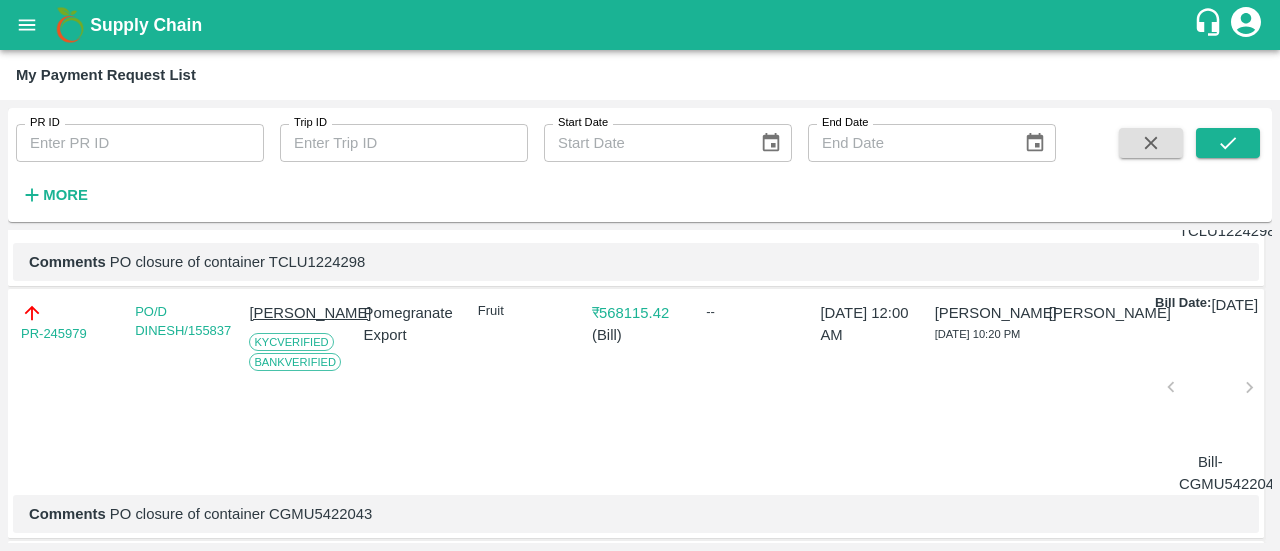 scroll, scrollTop: 596, scrollLeft: 0, axis: vertical 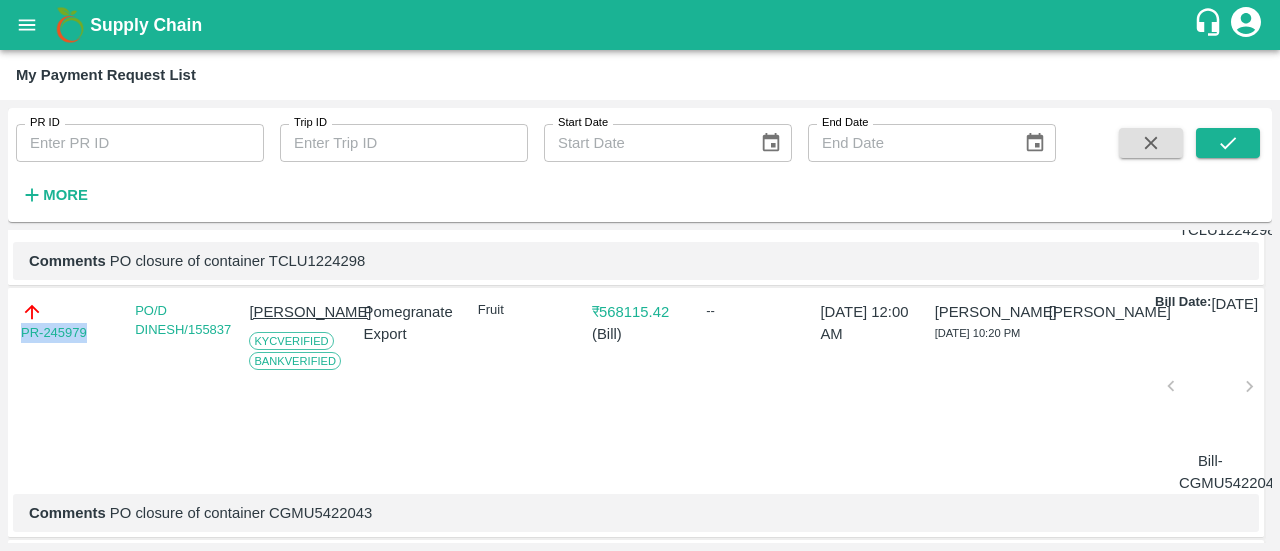 drag, startPoint x: 91, startPoint y: 363, endPoint x: 9, endPoint y: 373, distance: 82.607506 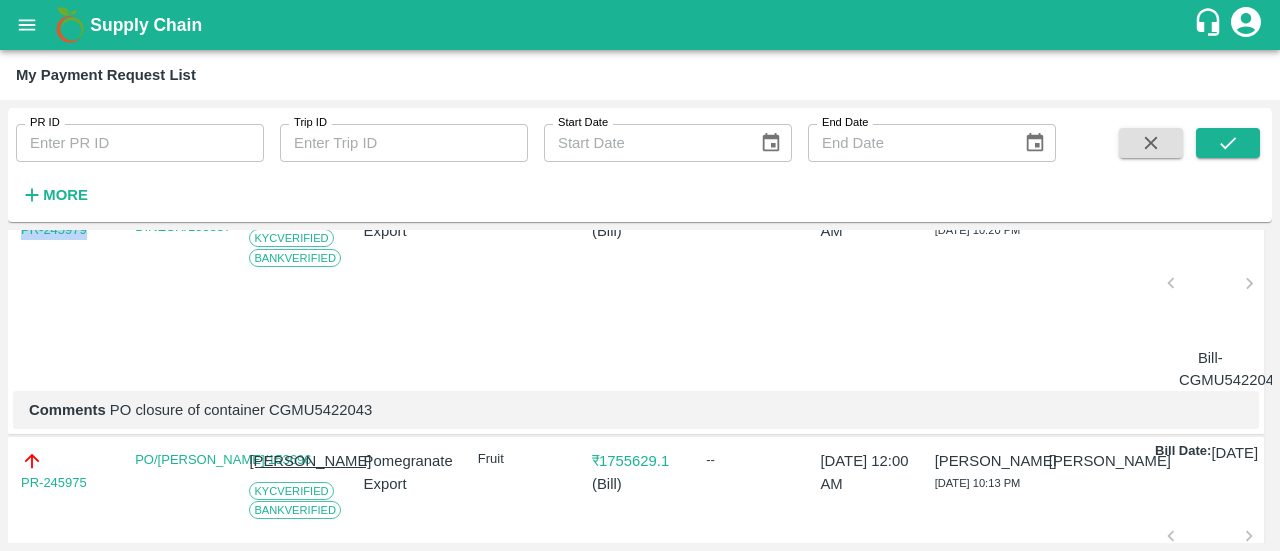 scroll, scrollTop: 700, scrollLeft: 0, axis: vertical 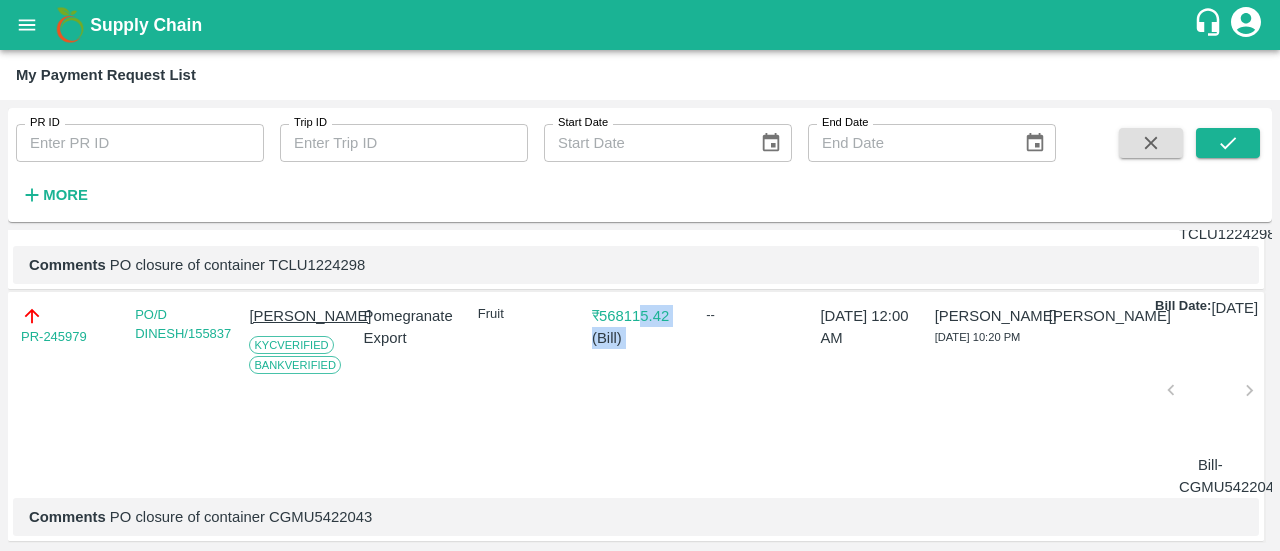 drag, startPoint x: 691, startPoint y: 242, endPoint x: 646, endPoint y: 343, distance: 110.57124 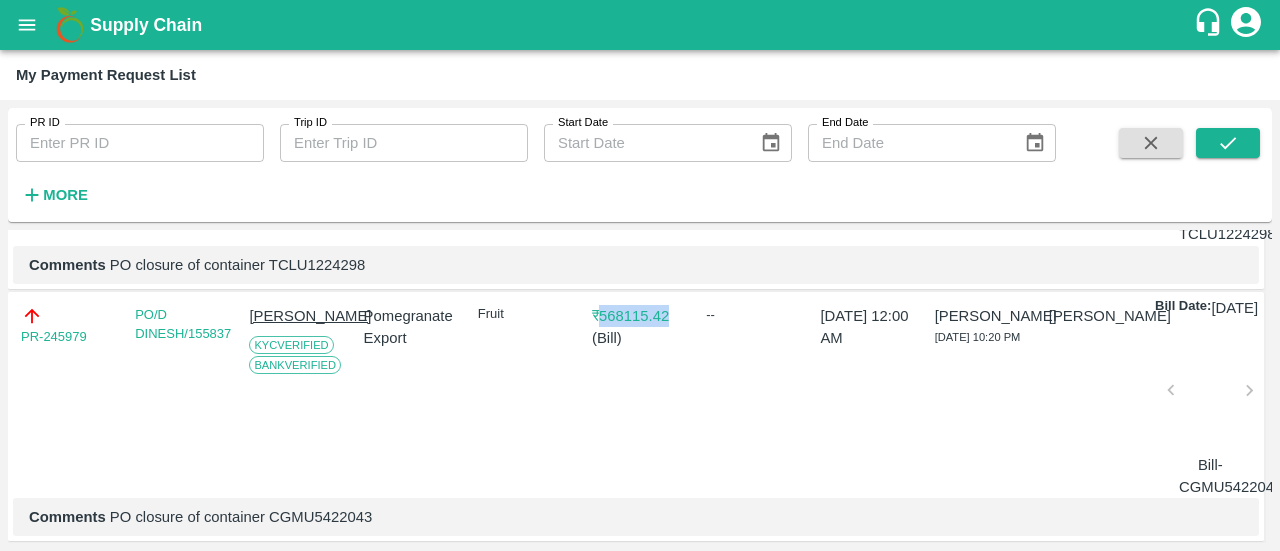 drag, startPoint x: 686, startPoint y: 351, endPoint x: 604, endPoint y: 350, distance: 82.006096 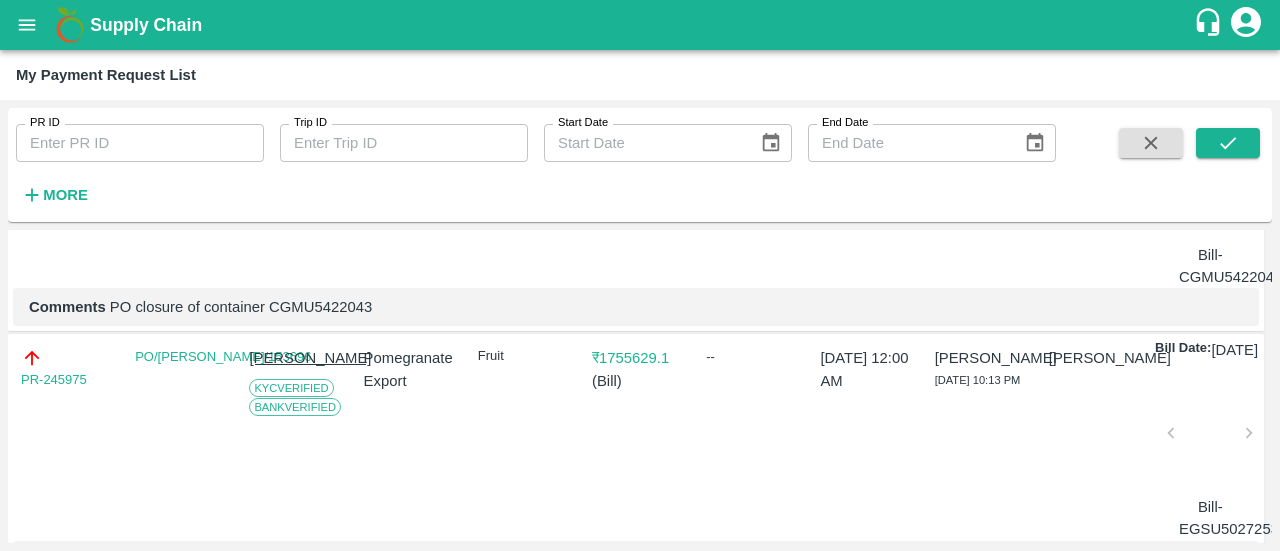 scroll, scrollTop: 912, scrollLeft: 0, axis: vertical 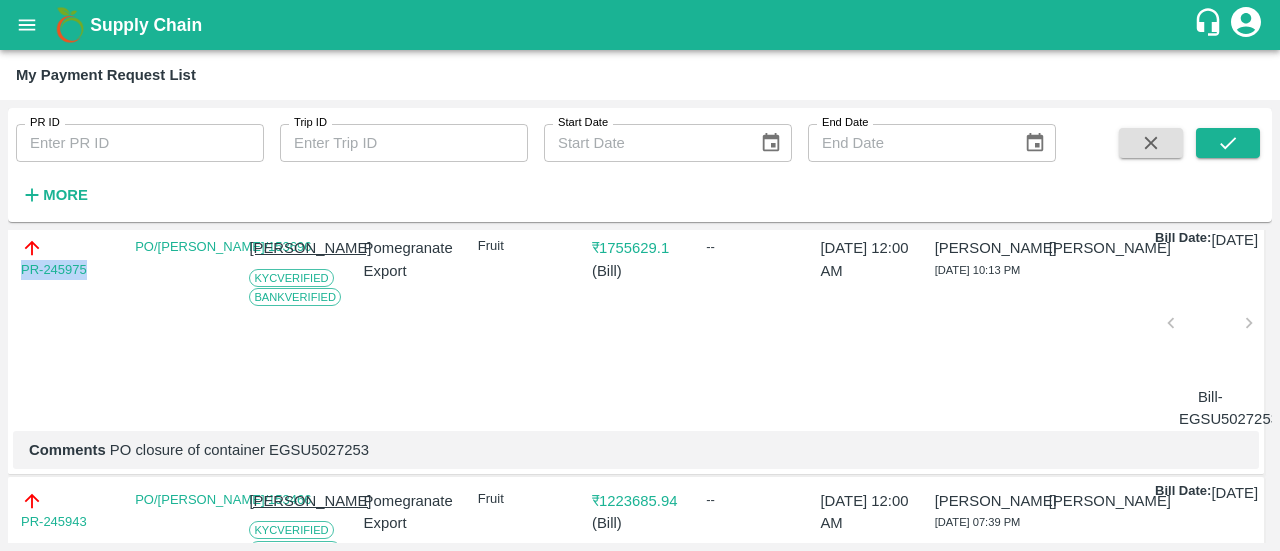 drag, startPoint x: 106, startPoint y: 324, endPoint x: 0, endPoint y: 331, distance: 106.23088 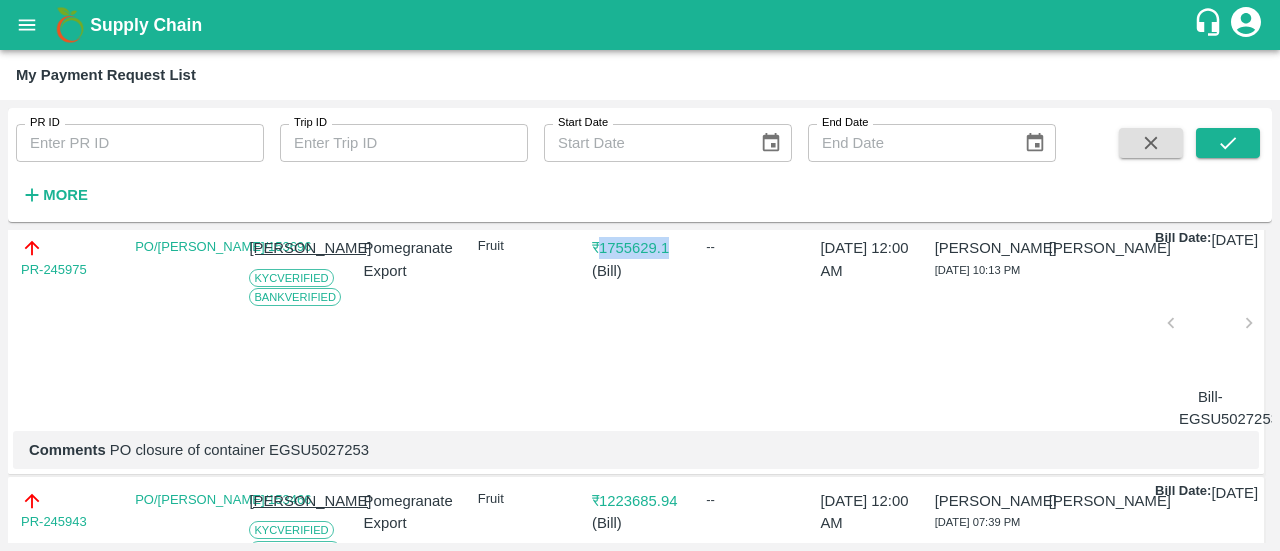drag, startPoint x: 687, startPoint y: 301, endPoint x: 606, endPoint y: 303, distance: 81.02469 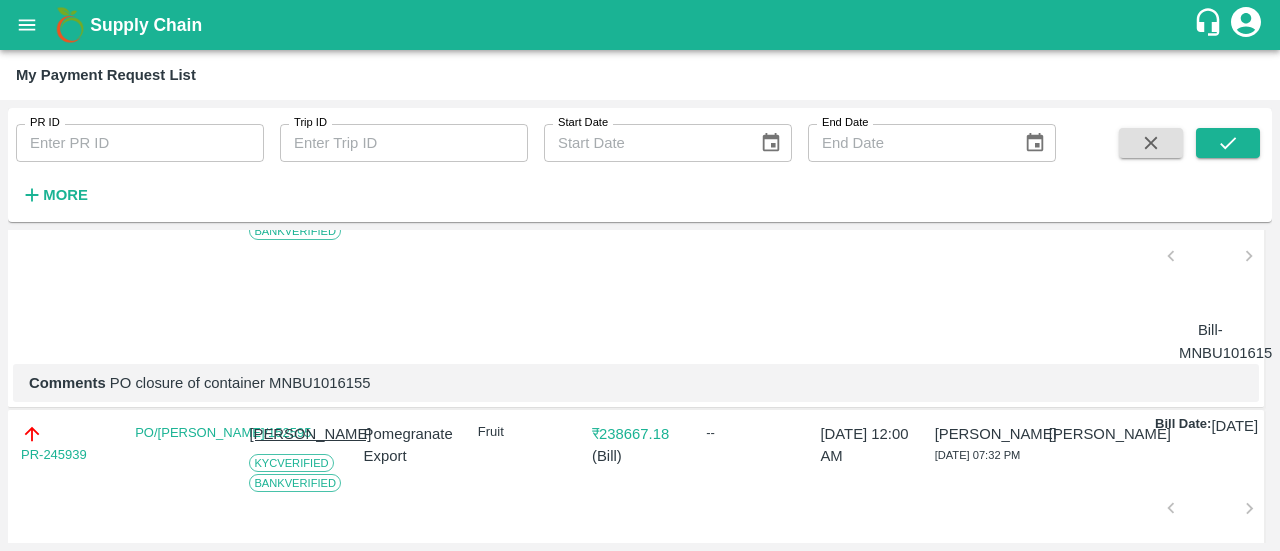 scroll, scrollTop: 1232, scrollLeft: 0, axis: vertical 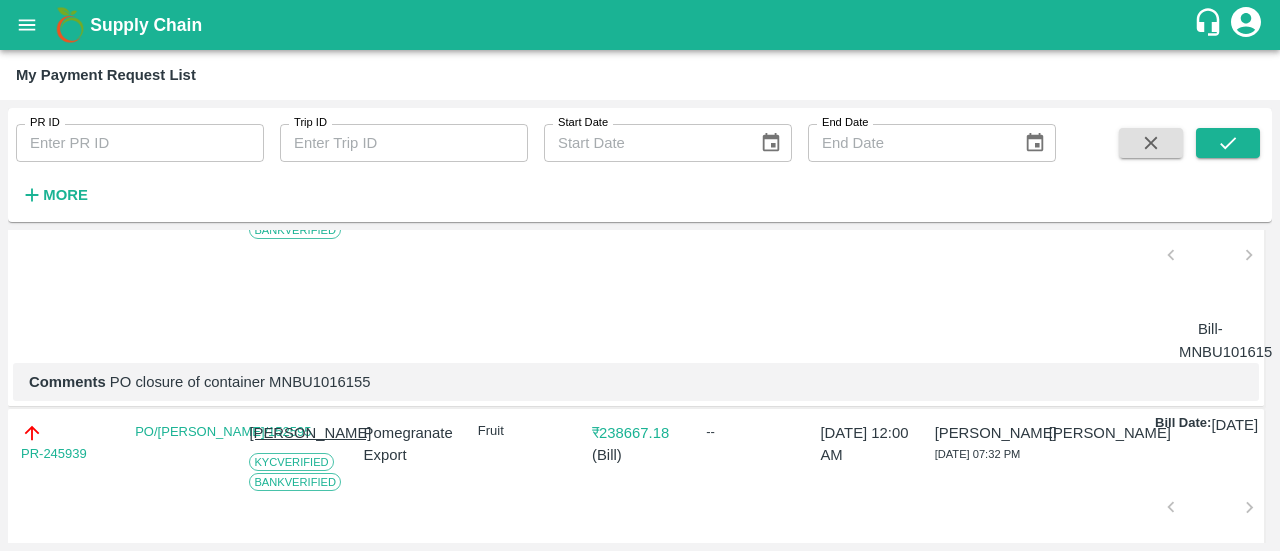 drag, startPoint x: 97, startPoint y: 278, endPoint x: 8, endPoint y: 283, distance: 89.140335 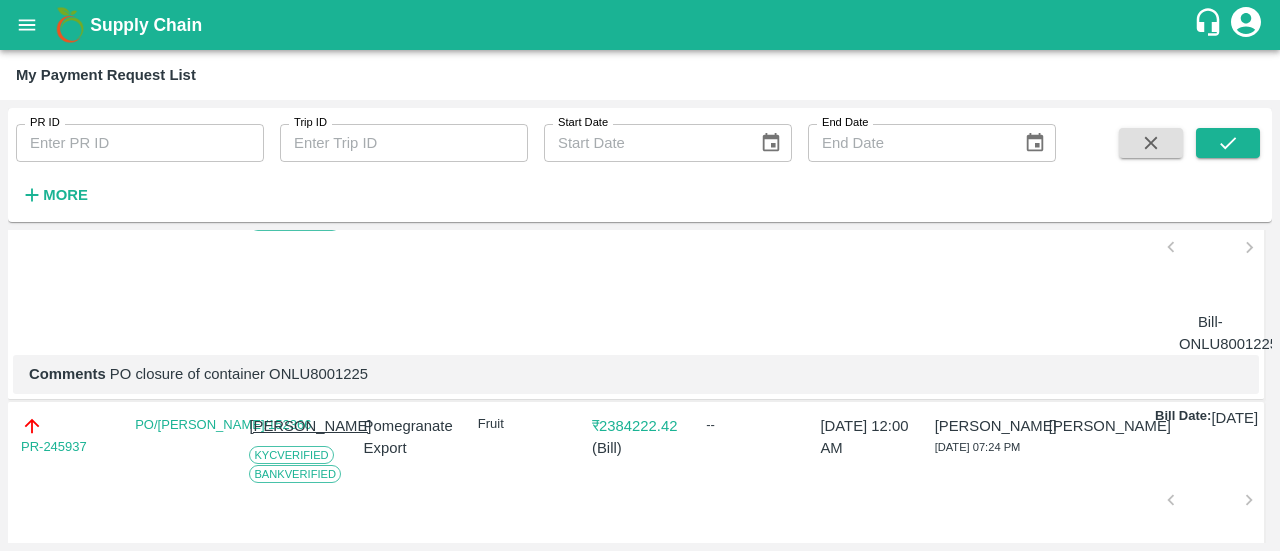 scroll, scrollTop: 1493, scrollLeft: 0, axis: vertical 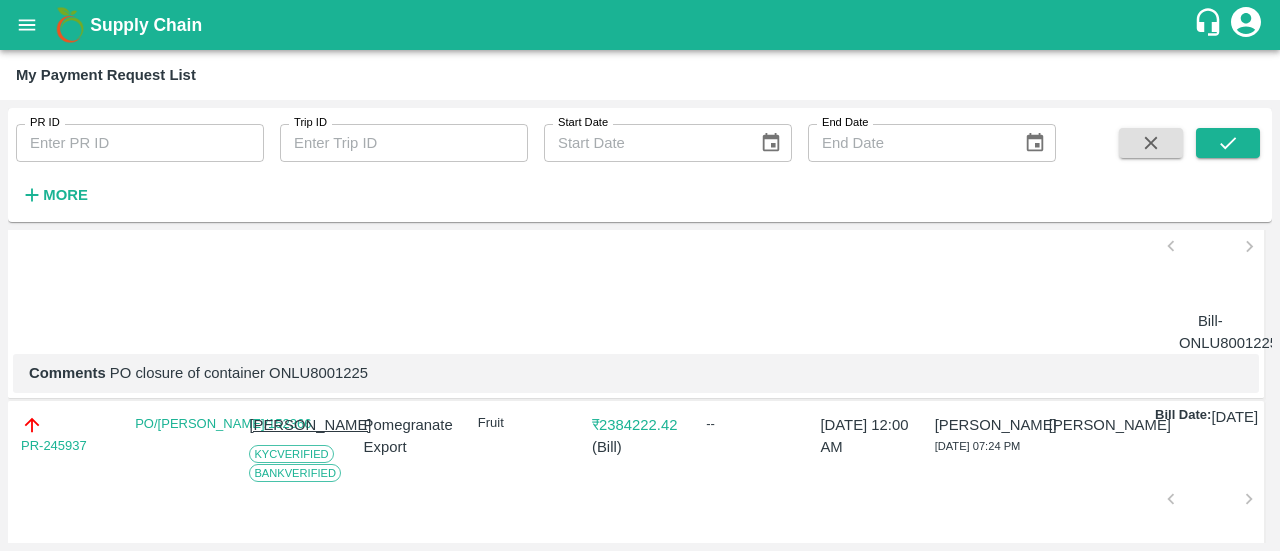 drag, startPoint x: 98, startPoint y: 285, endPoint x: 0, endPoint y: 317, distance: 103.09219 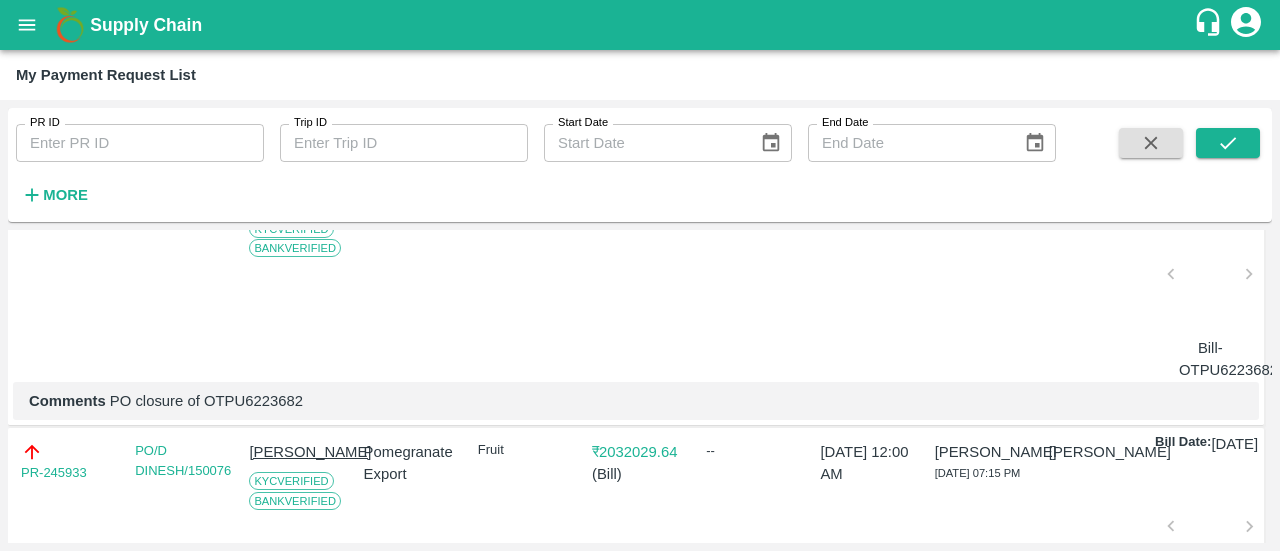 scroll, scrollTop: 1735, scrollLeft: 0, axis: vertical 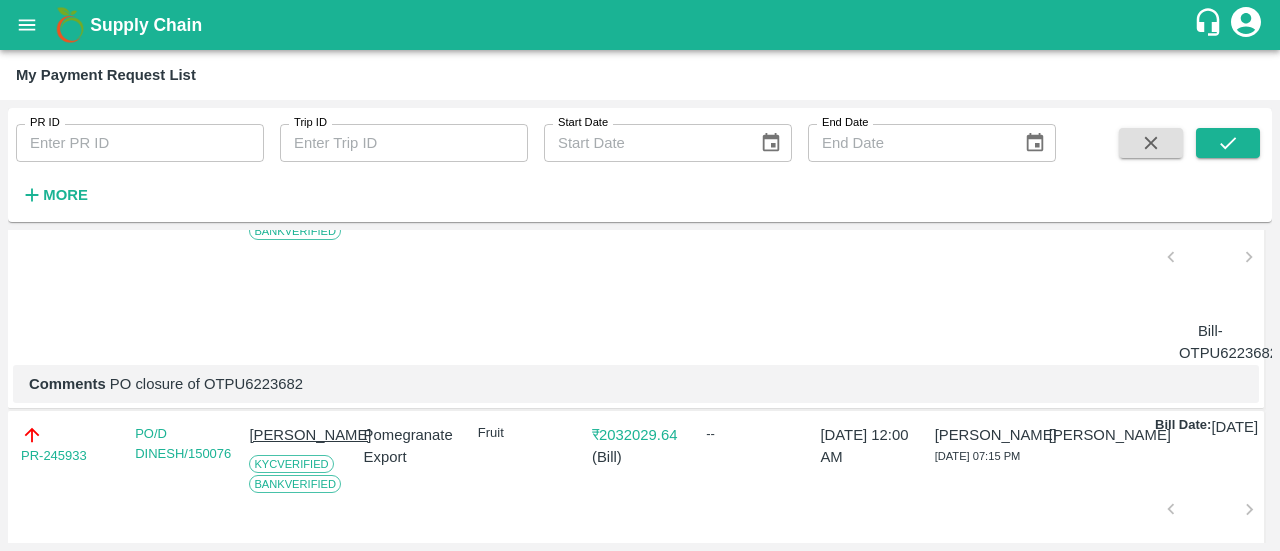 drag, startPoint x: 434, startPoint y: 337, endPoint x: 106, endPoint y: 309, distance: 329.19296 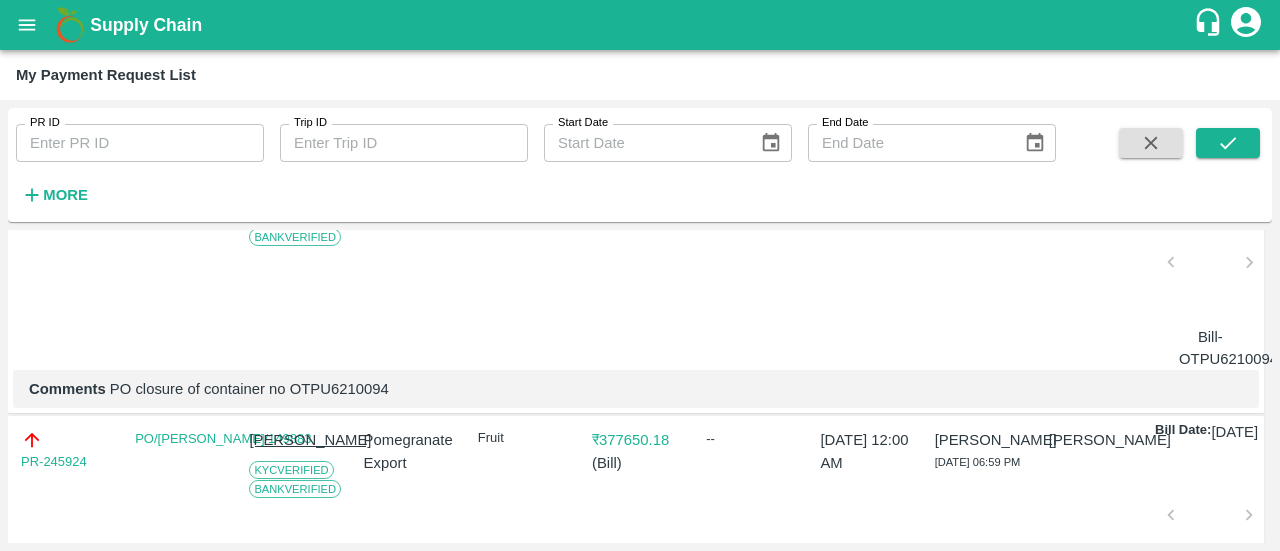 scroll, scrollTop: 1983, scrollLeft: 0, axis: vertical 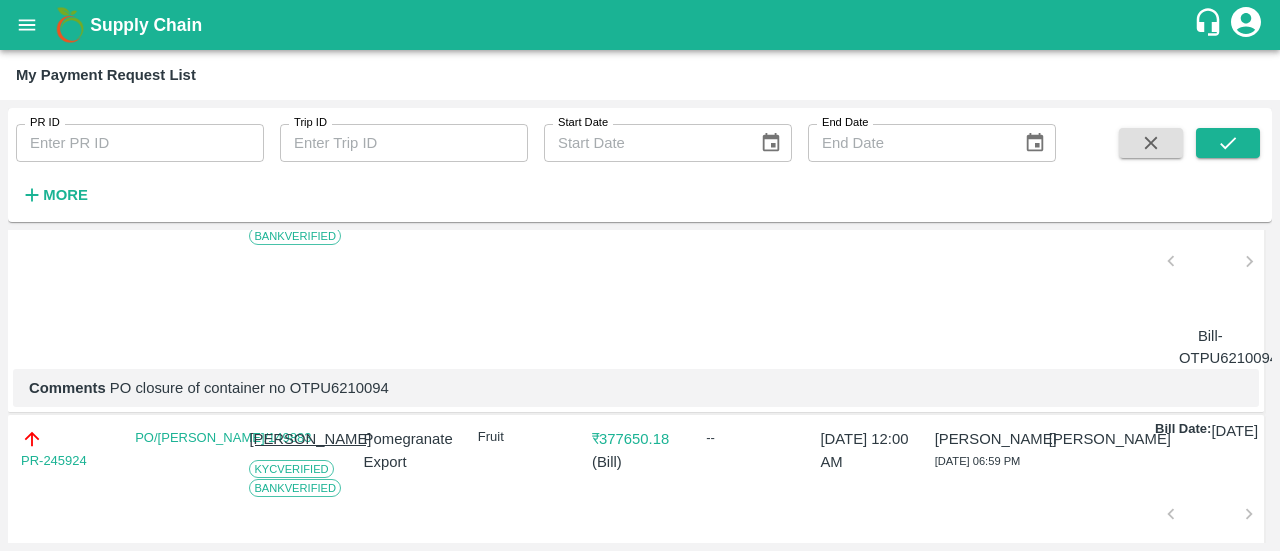 drag, startPoint x: 99, startPoint y: 335, endPoint x: 24, endPoint y: 342, distance: 75.32596 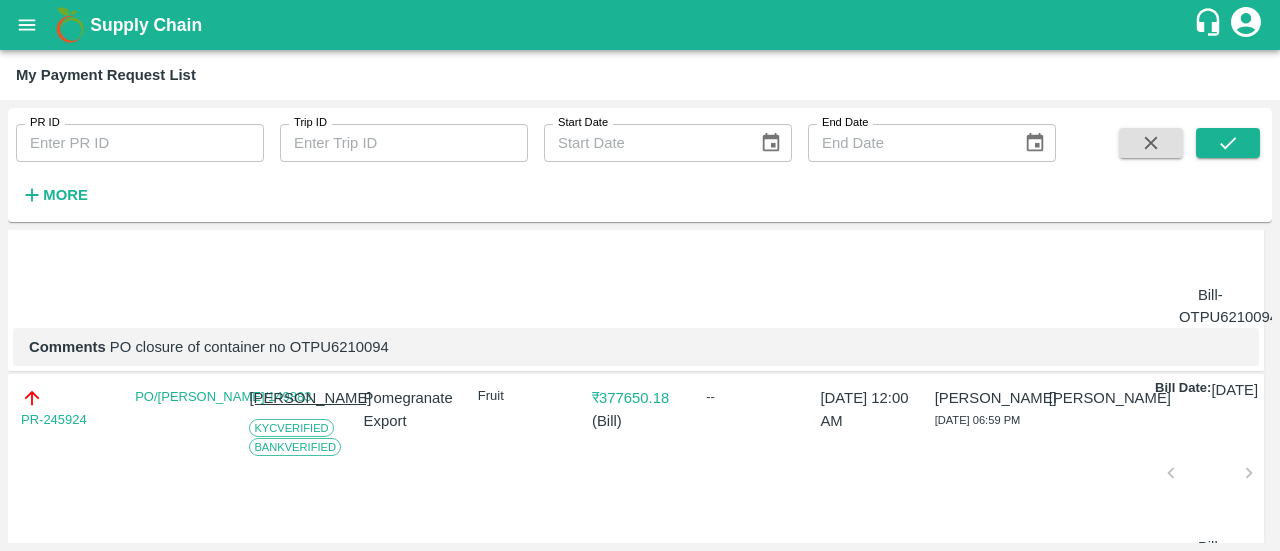 drag, startPoint x: 688, startPoint y: 271, endPoint x: 603, endPoint y: 271, distance: 85 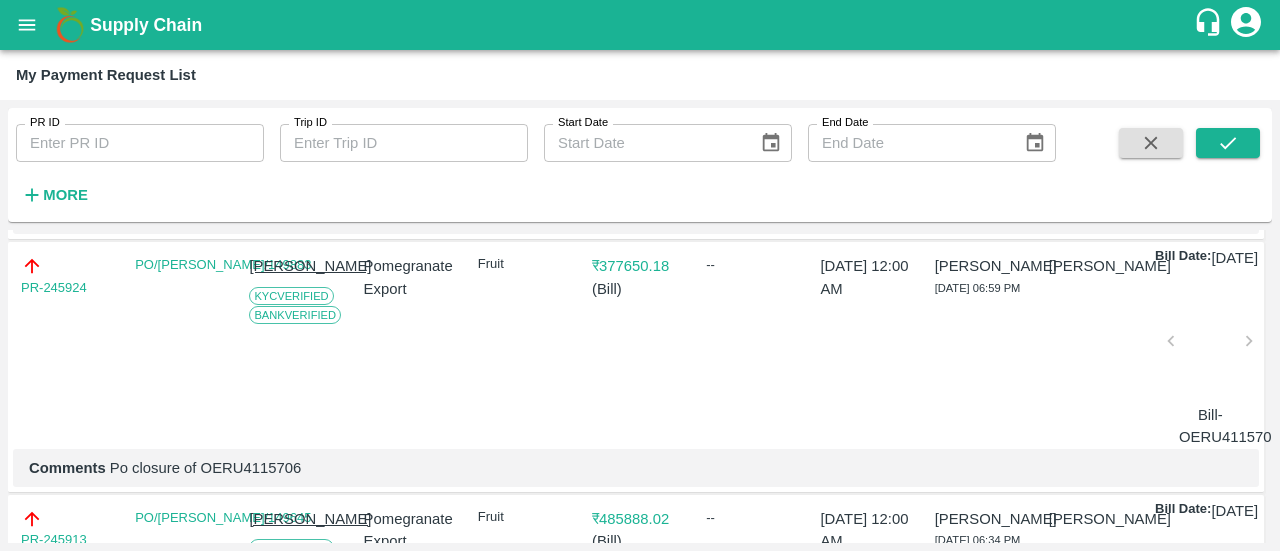 scroll, scrollTop: 2266, scrollLeft: 0, axis: vertical 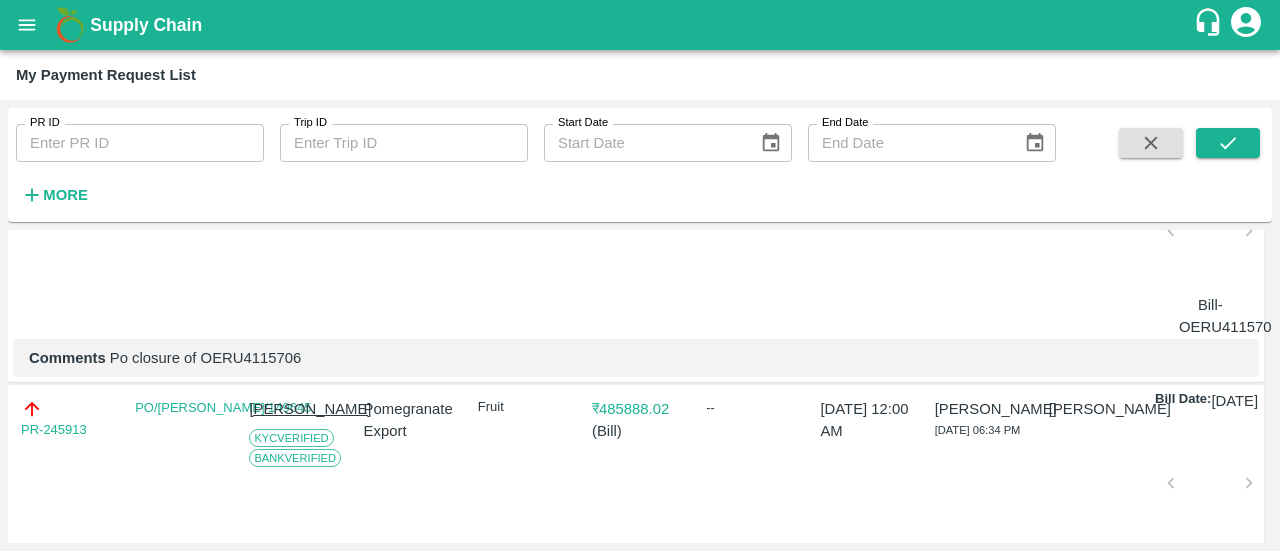 drag, startPoint x: 96, startPoint y: 325, endPoint x: 23, endPoint y: 326, distance: 73.00685 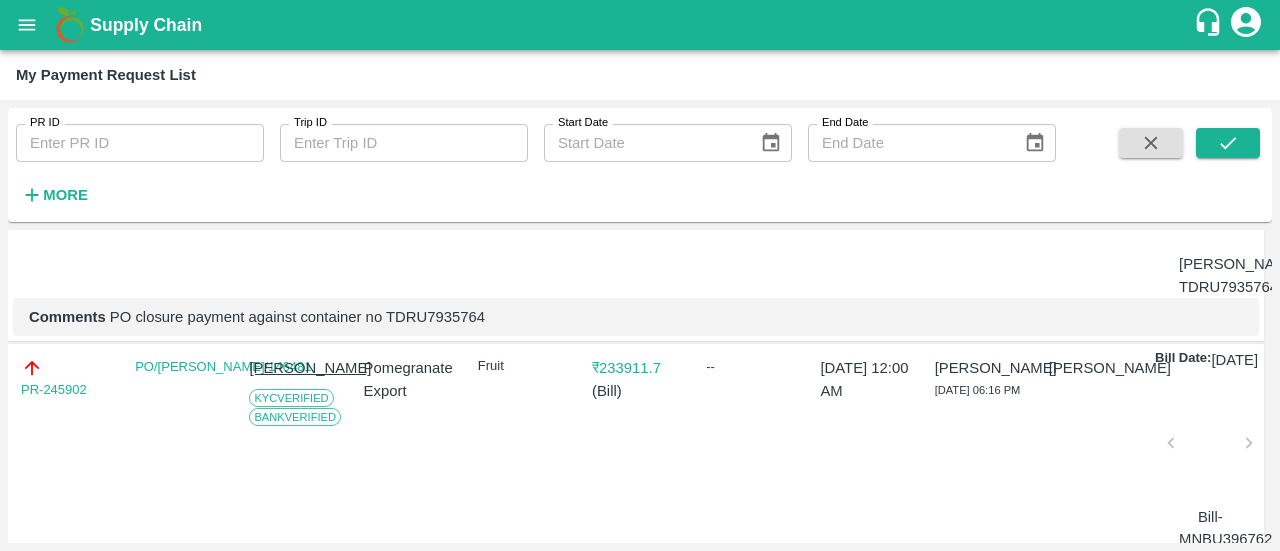 scroll, scrollTop: 2560, scrollLeft: 0, axis: vertical 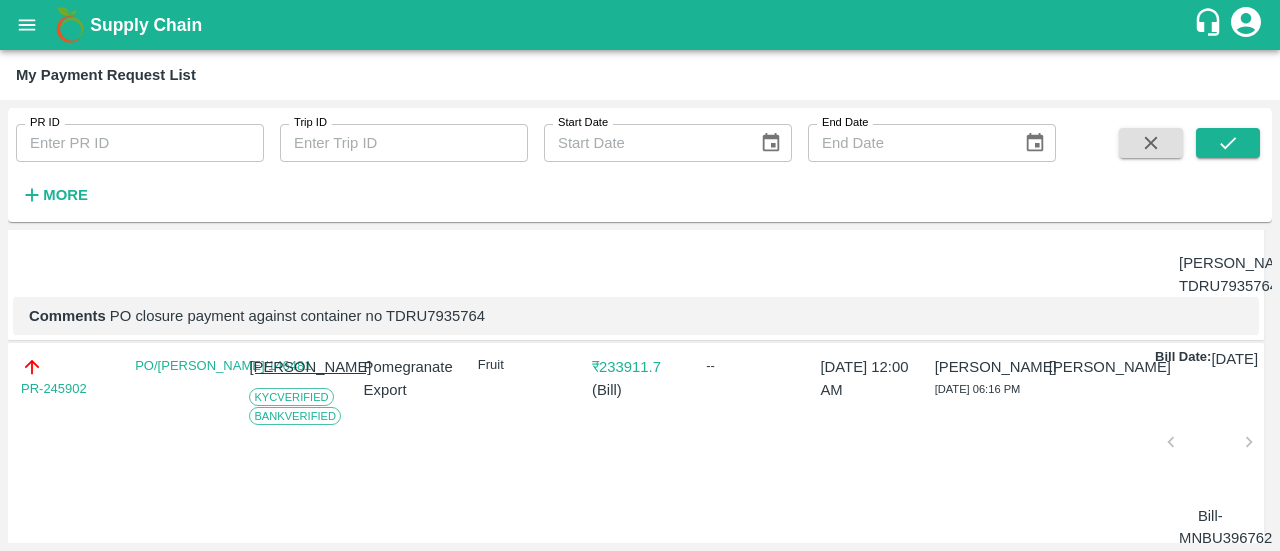drag, startPoint x: 100, startPoint y: 295, endPoint x: 0, endPoint y: 299, distance: 100.07997 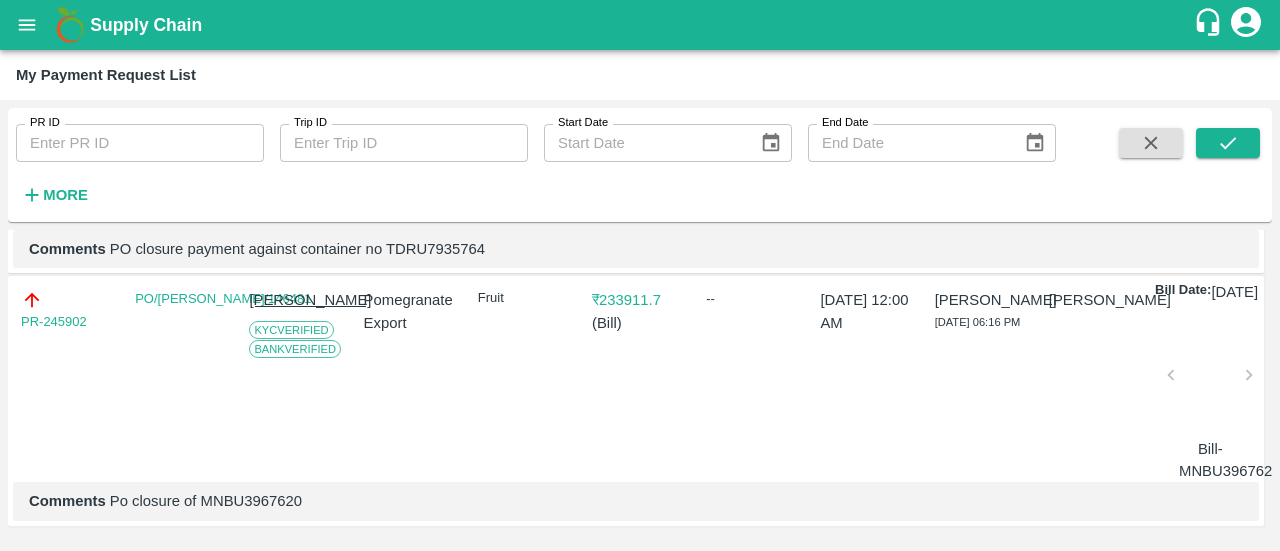 scroll, scrollTop: 2836, scrollLeft: 0, axis: vertical 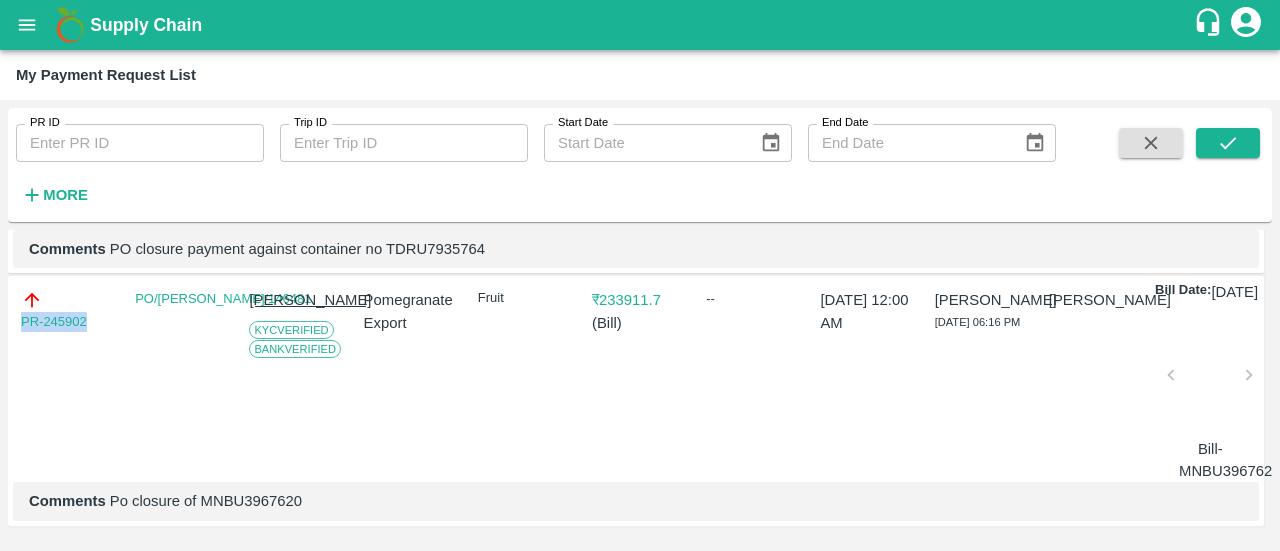 drag, startPoint x: 91, startPoint y: 298, endPoint x: 14, endPoint y: 299, distance: 77.00649 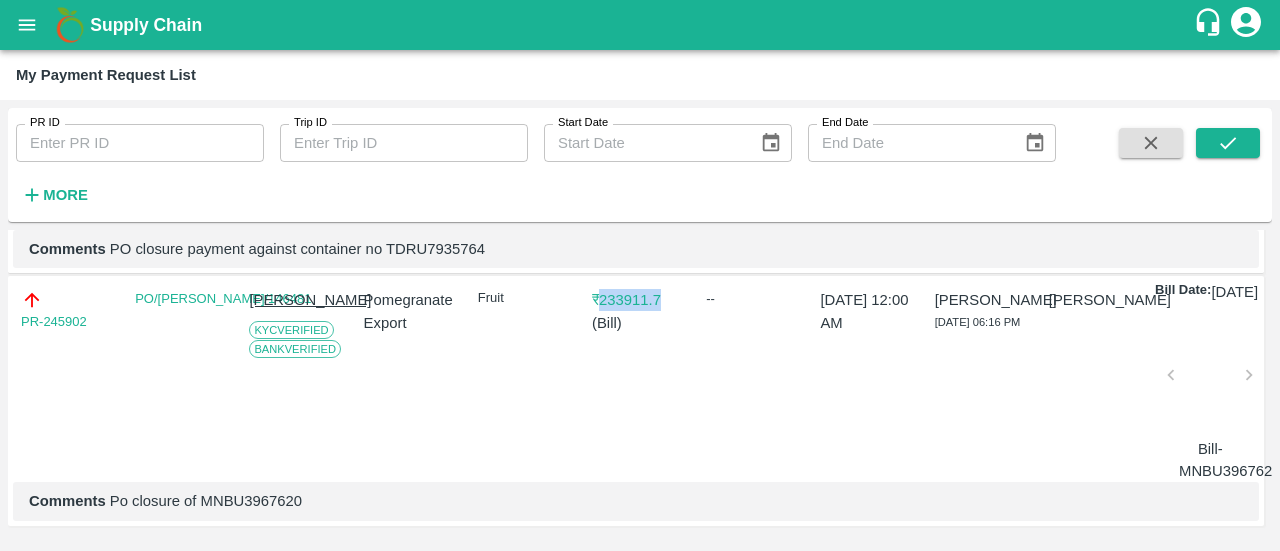 drag, startPoint x: 674, startPoint y: 269, endPoint x: 602, endPoint y: 276, distance: 72.33948 